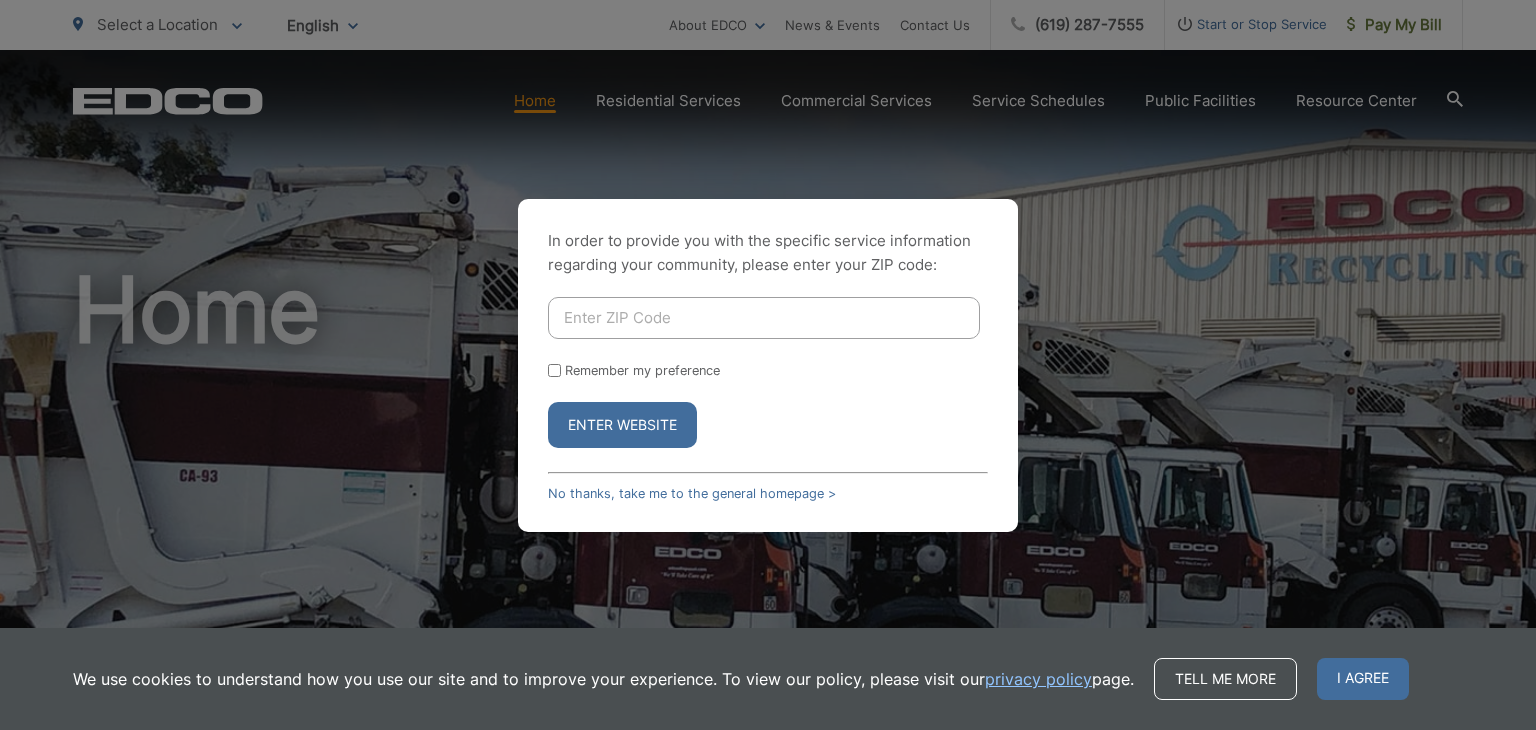 scroll, scrollTop: 0, scrollLeft: 0, axis: both 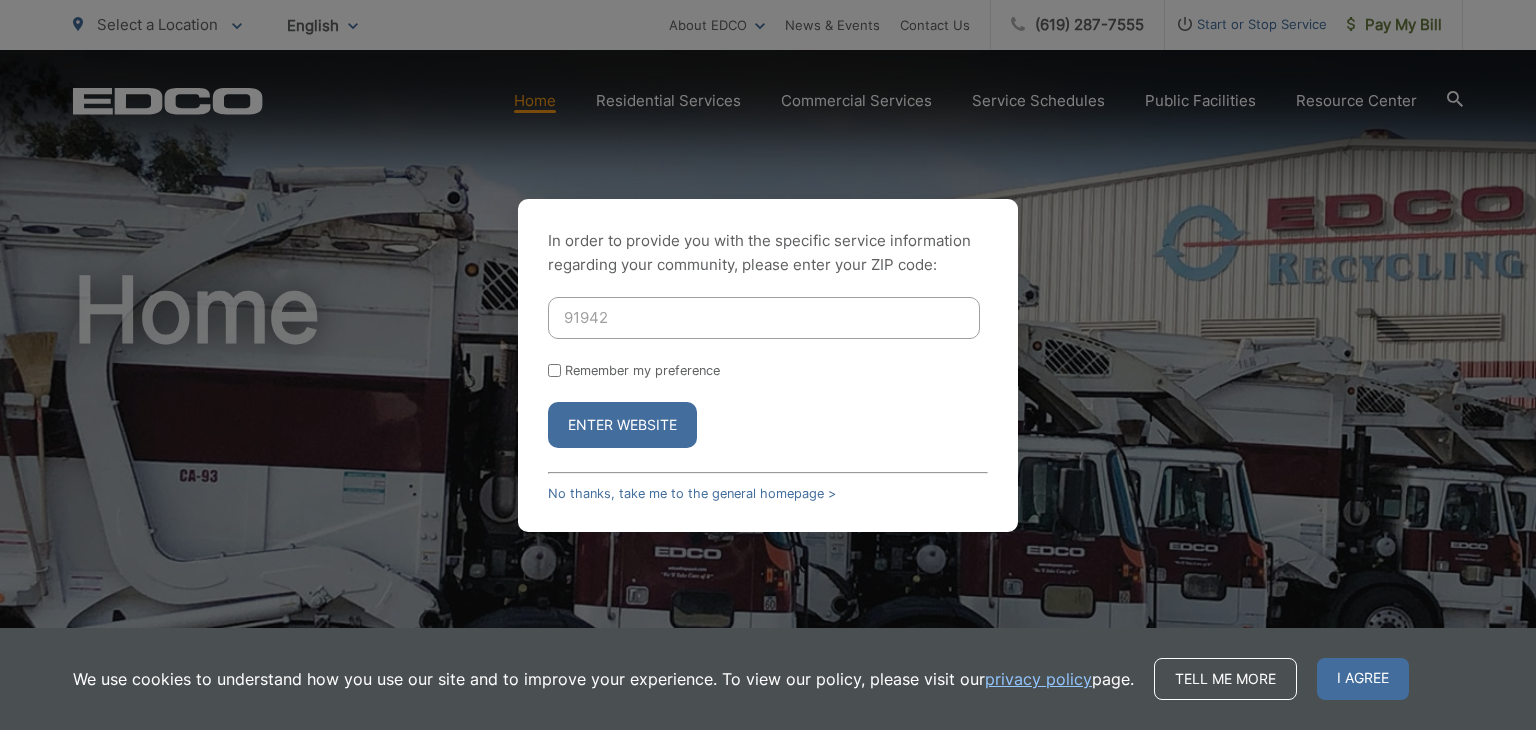 click on "Remember my preference" at bounding box center (554, 370) 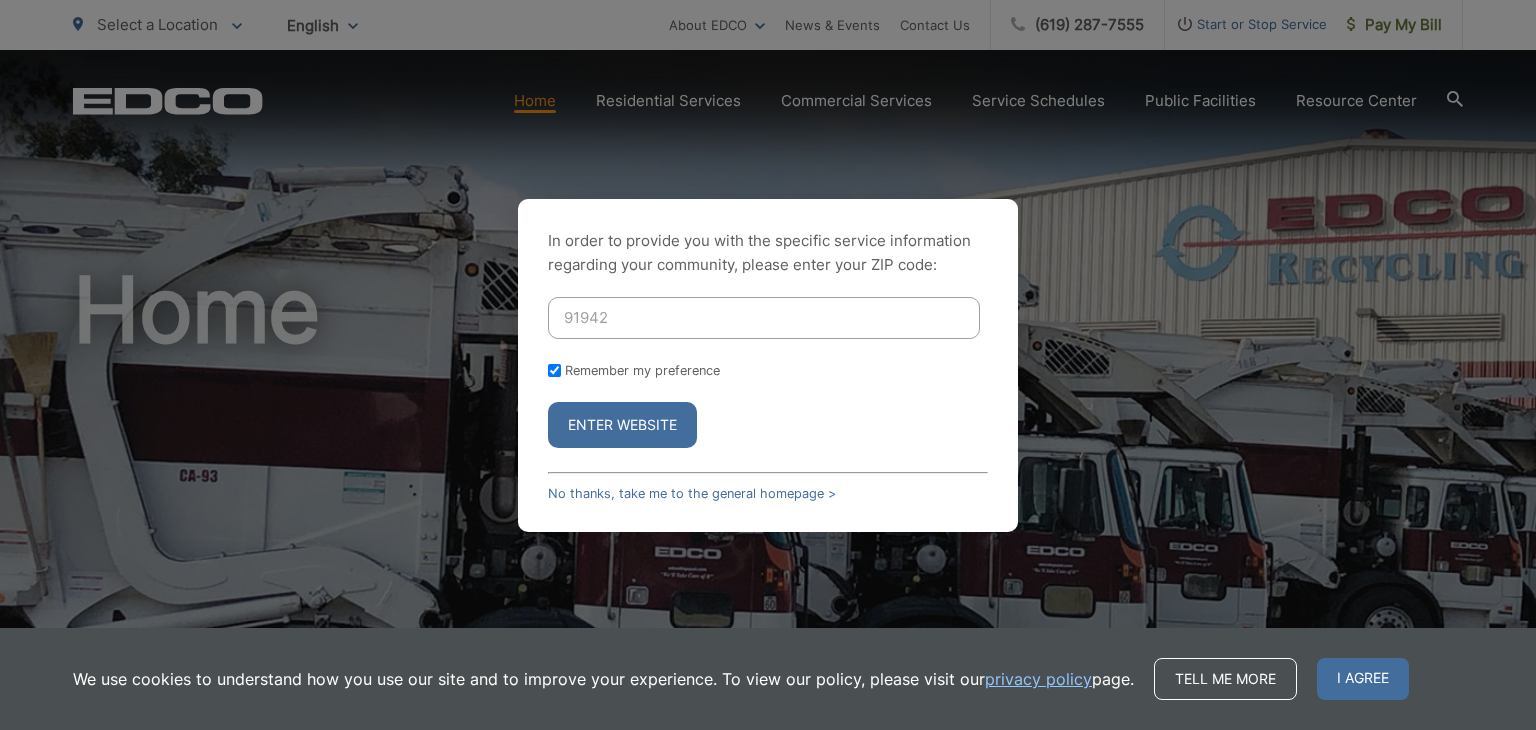 click on "Enter Website" at bounding box center [622, 425] 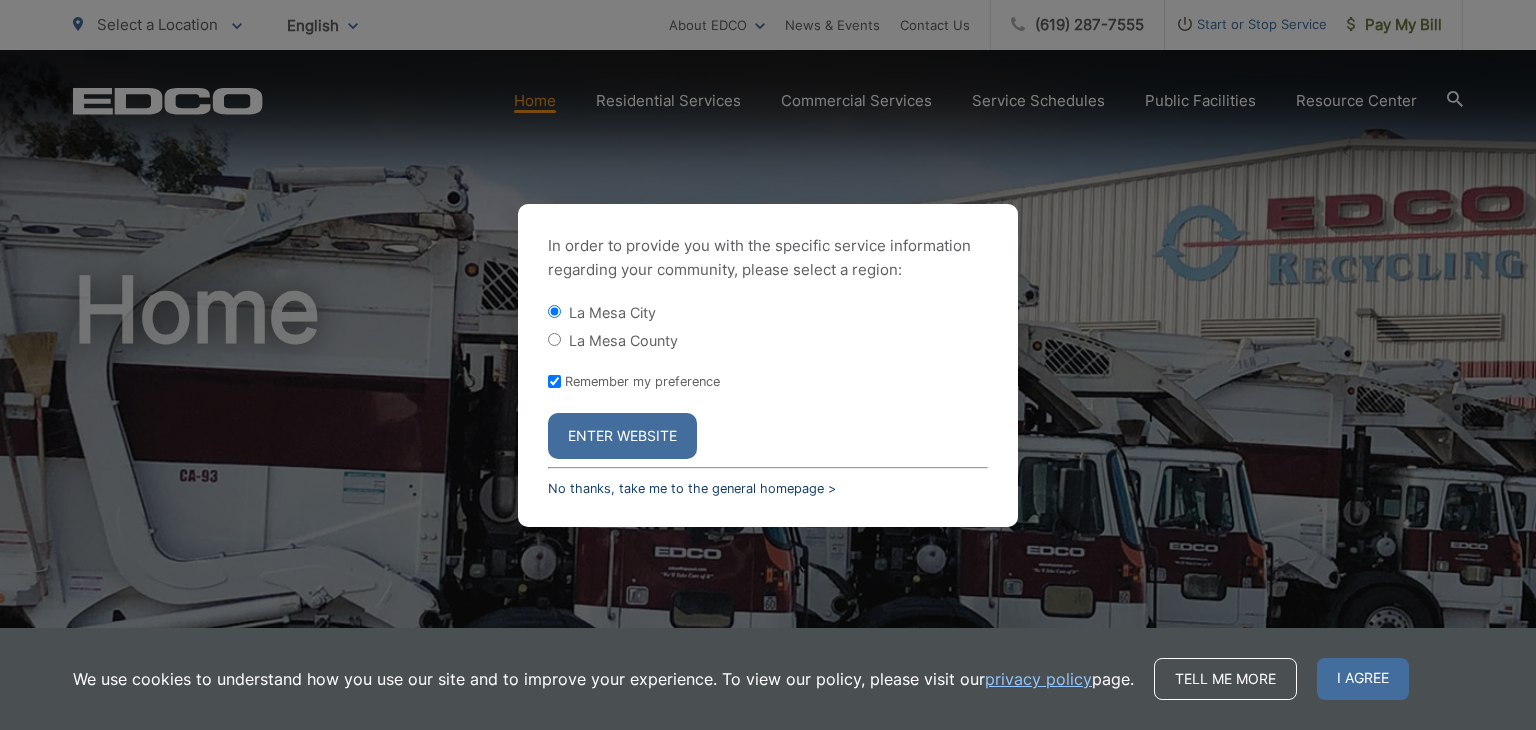 click on "No thanks, take me to the general homepage >" at bounding box center (692, 488) 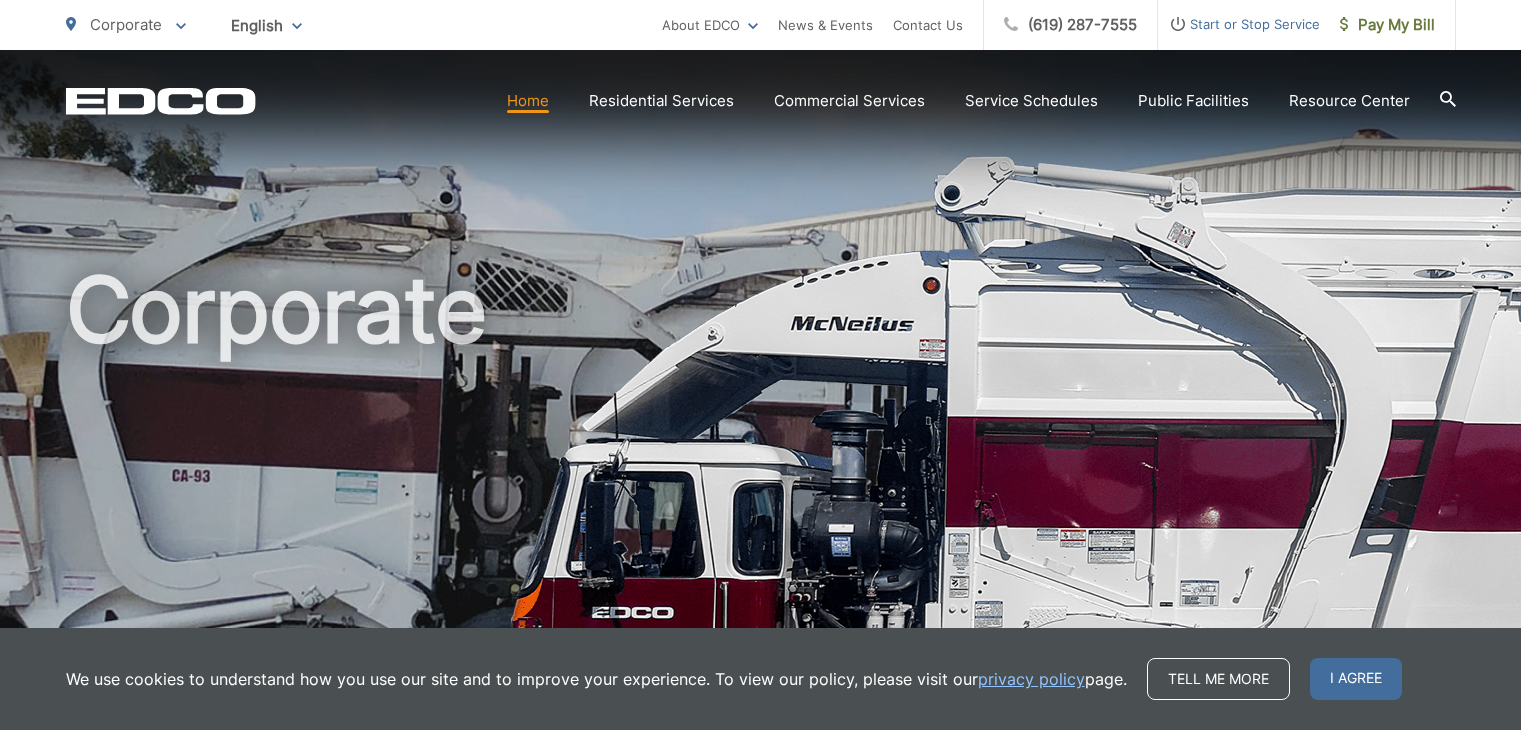 scroll, scrollTop: 0, scrollLeft: 0, axis: both 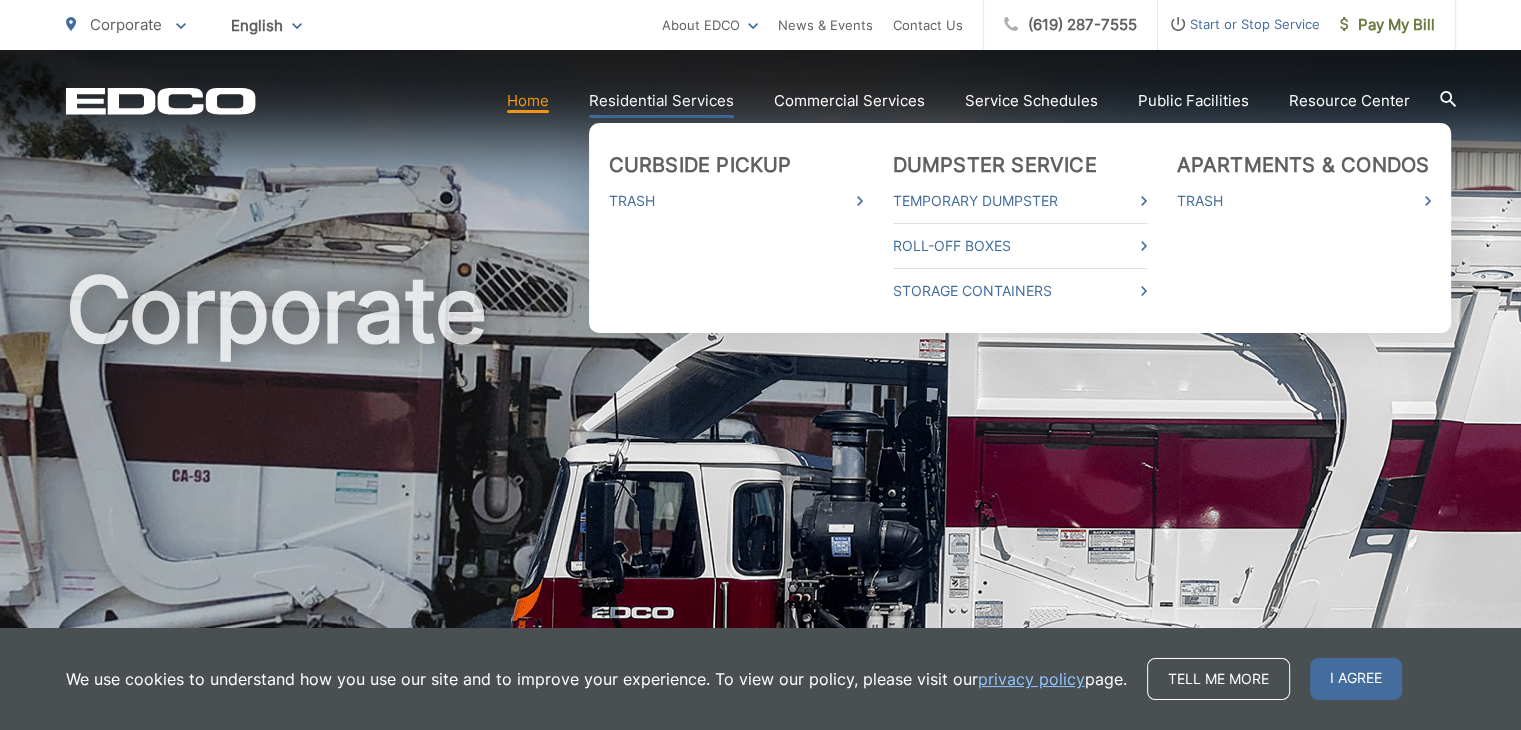 click on "Residential Services" at bounding box center [661, 101] 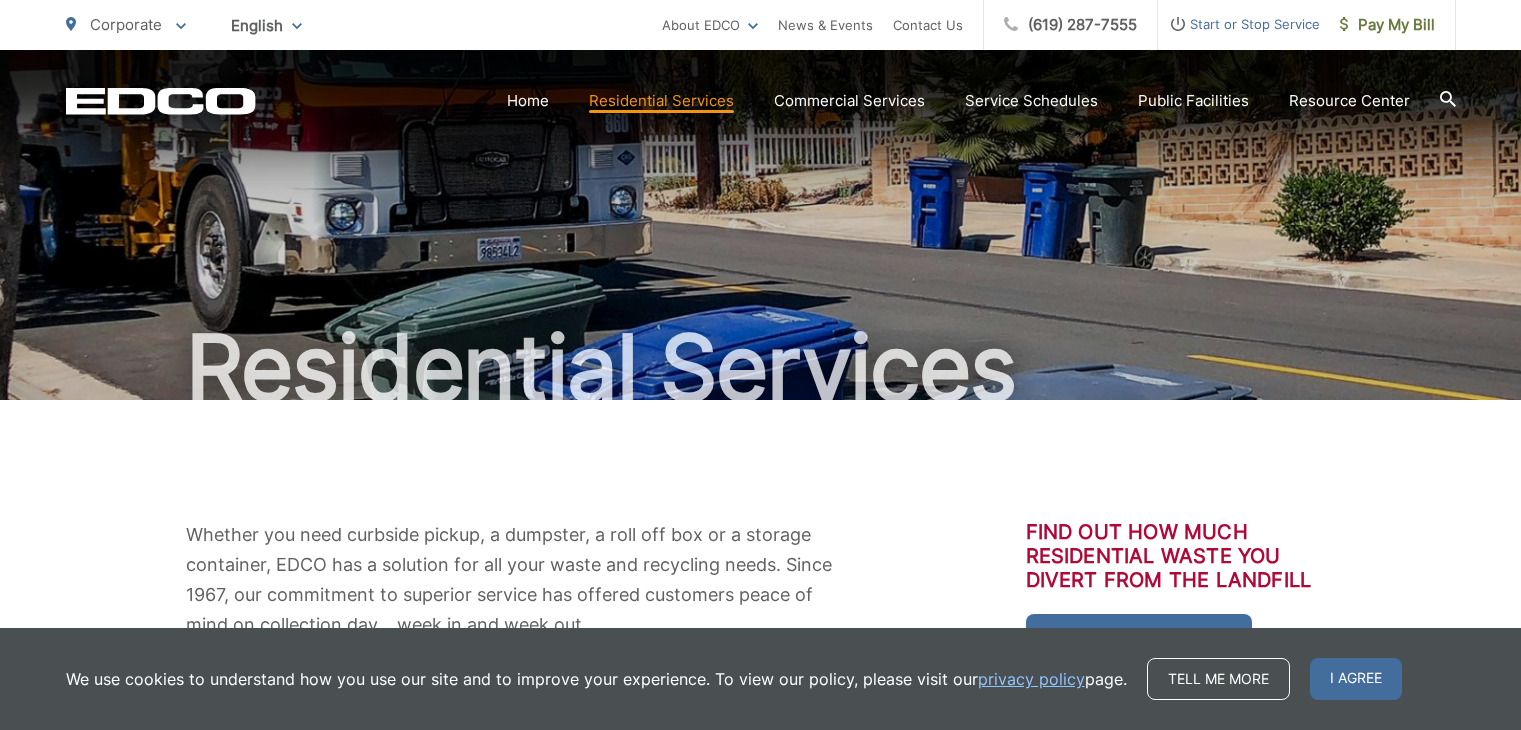 scroll, scrollTop: 0, scrollLeft: 0, axis: both 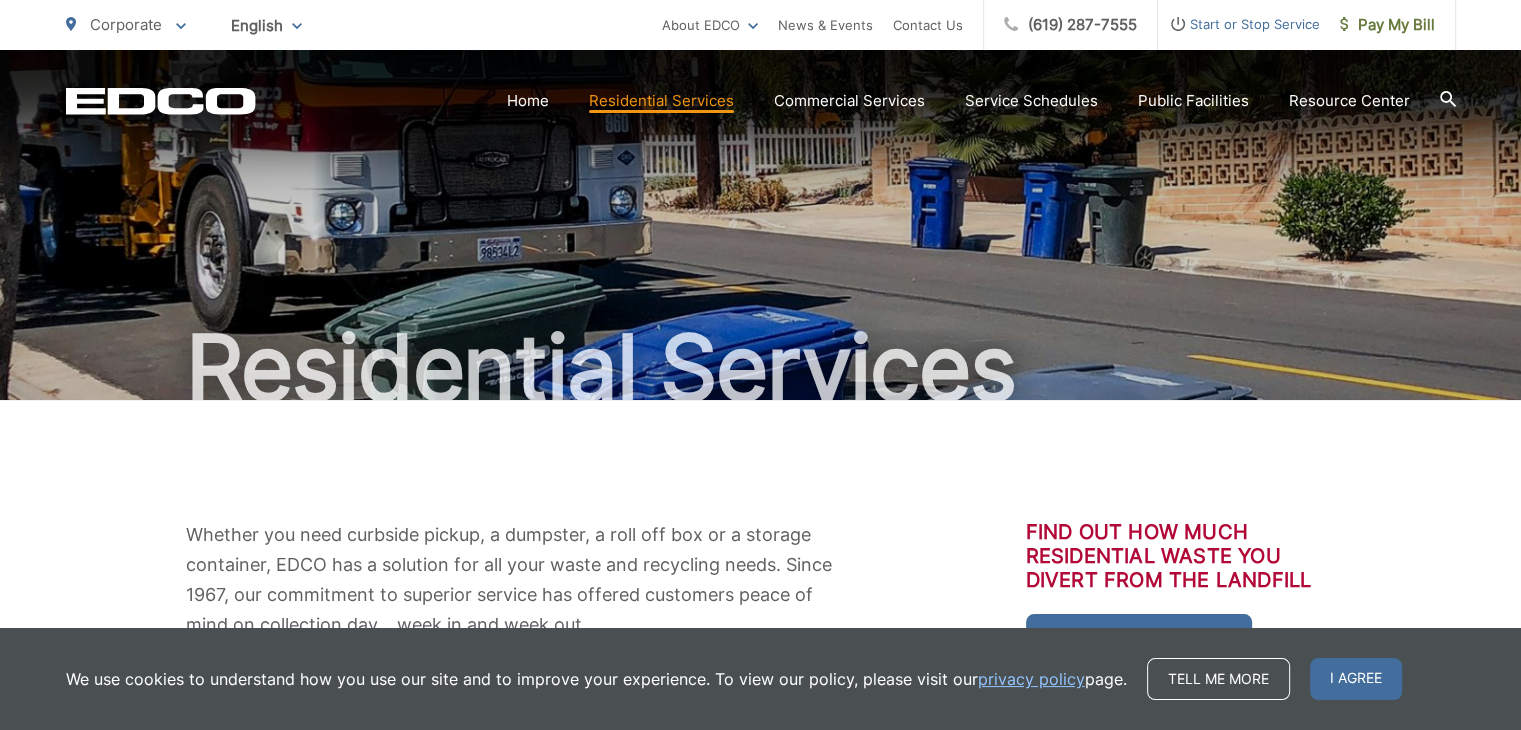 click on "Residential Services" at bounding box center (661, 101) 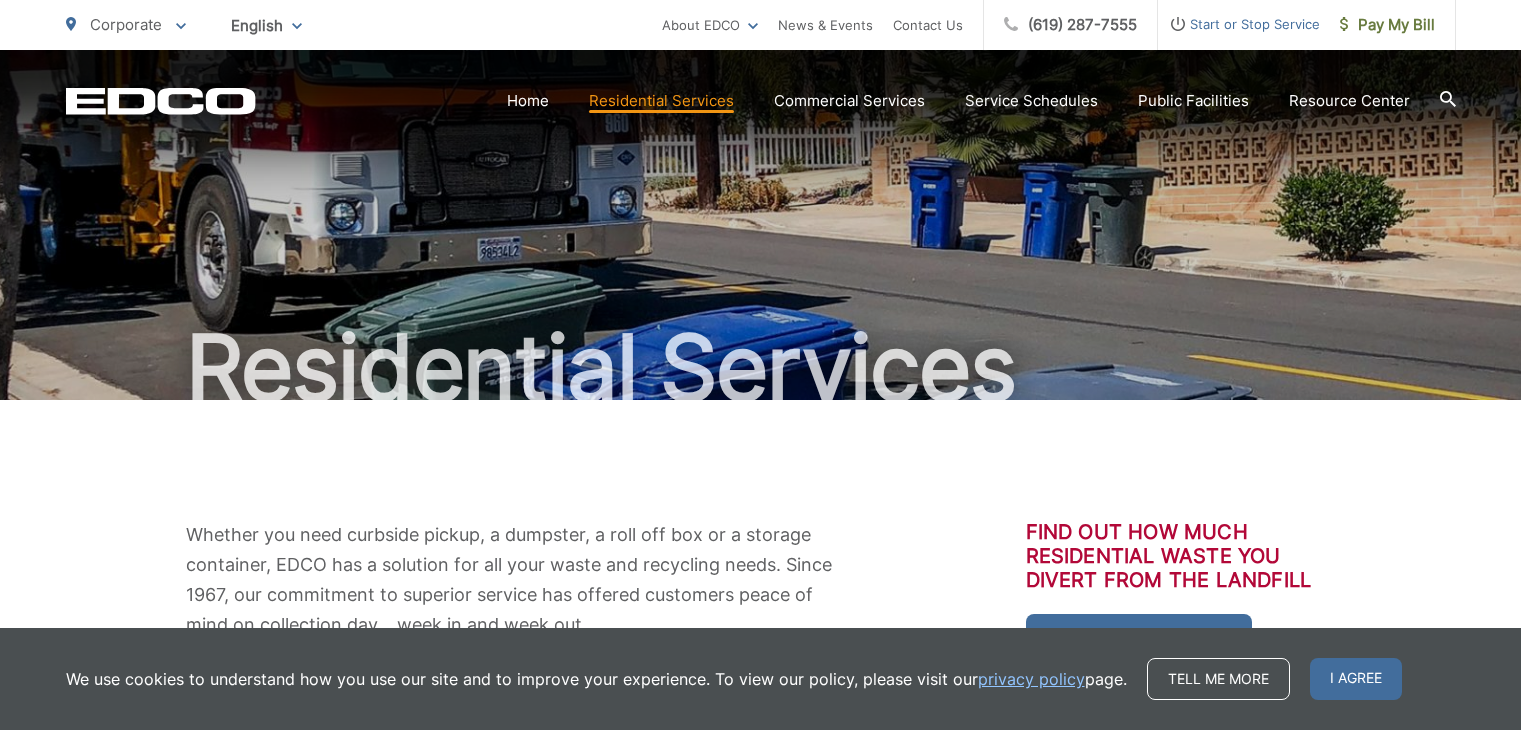 scroll, scrollTop: 0, scrollLeft: 0, axis: both 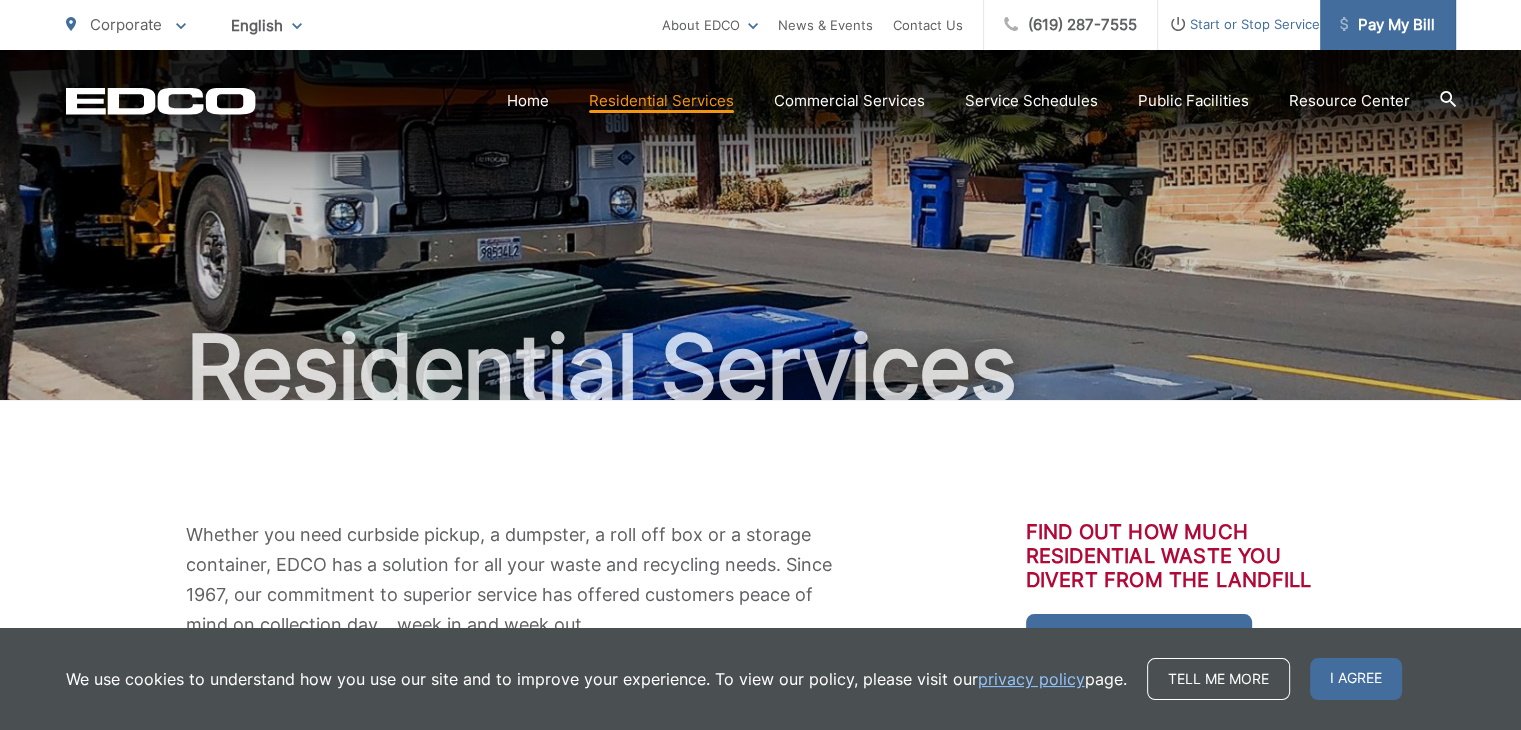 click on "Pay My Bill" at bounding box center [1387, 25] 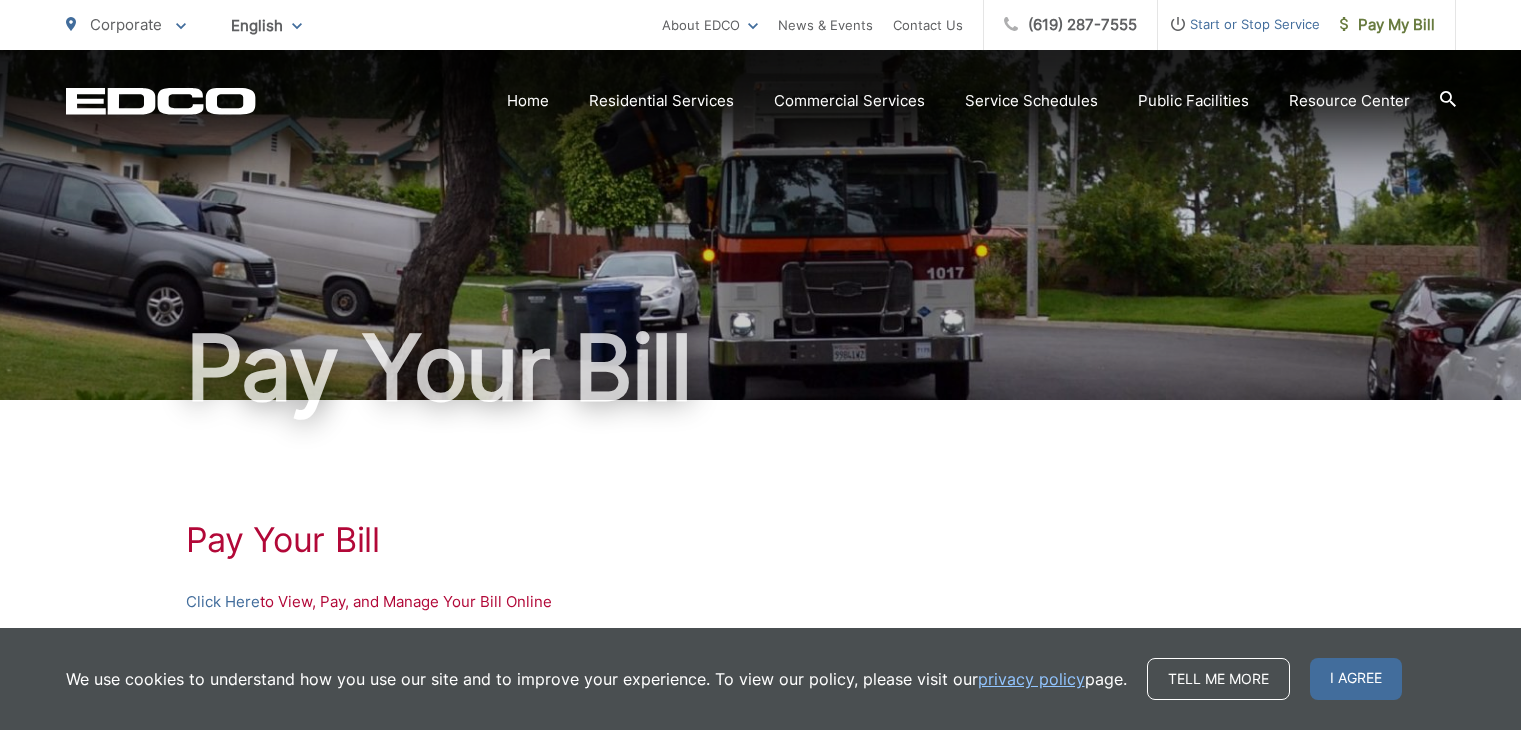 scroll, scrollTop: 0, scrollLeft: 0, axis: both 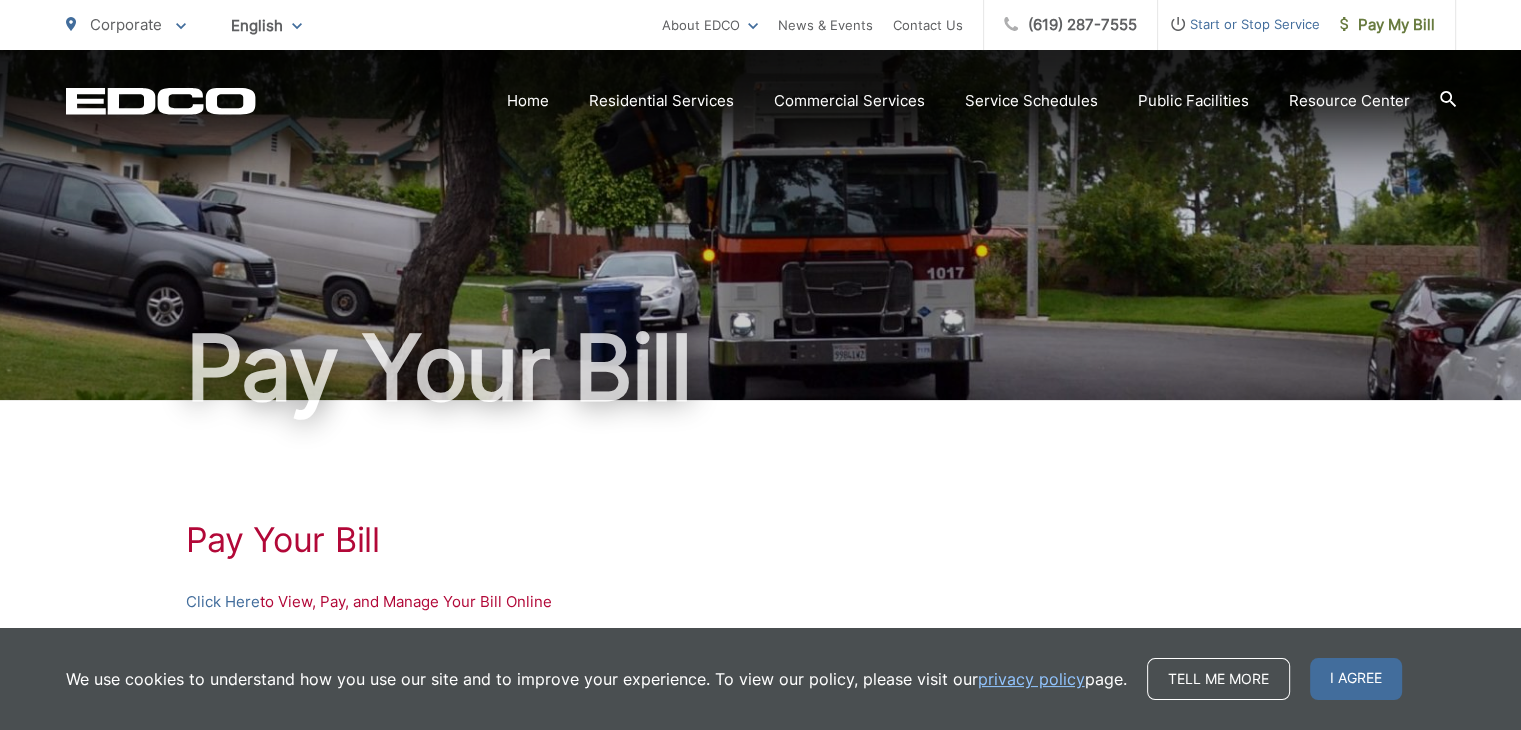 click on "Click Here  to View, Pay, and Manage Your Bill Online" at bounding box center [761, 602] 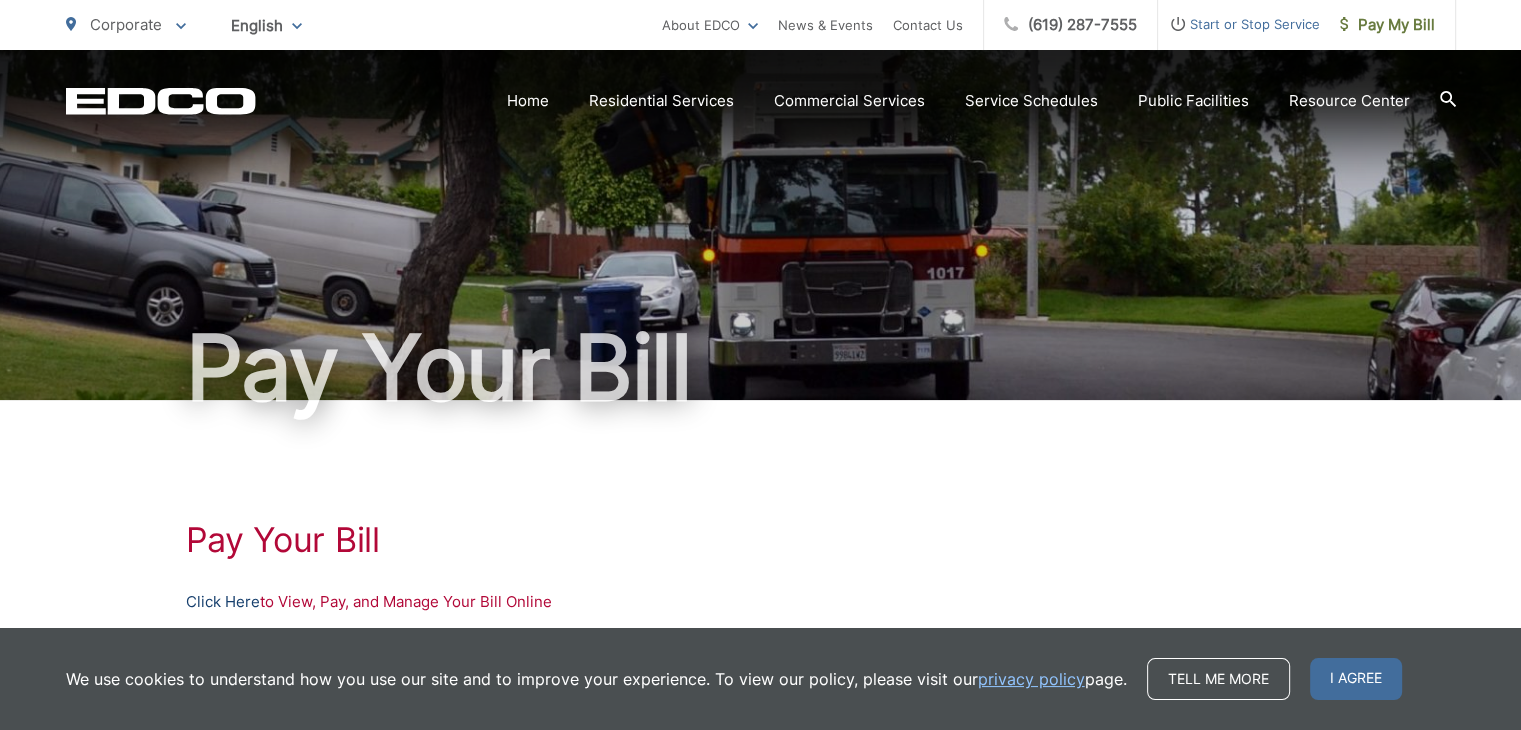 click on "Click Here" at bounding box center [223, 602] 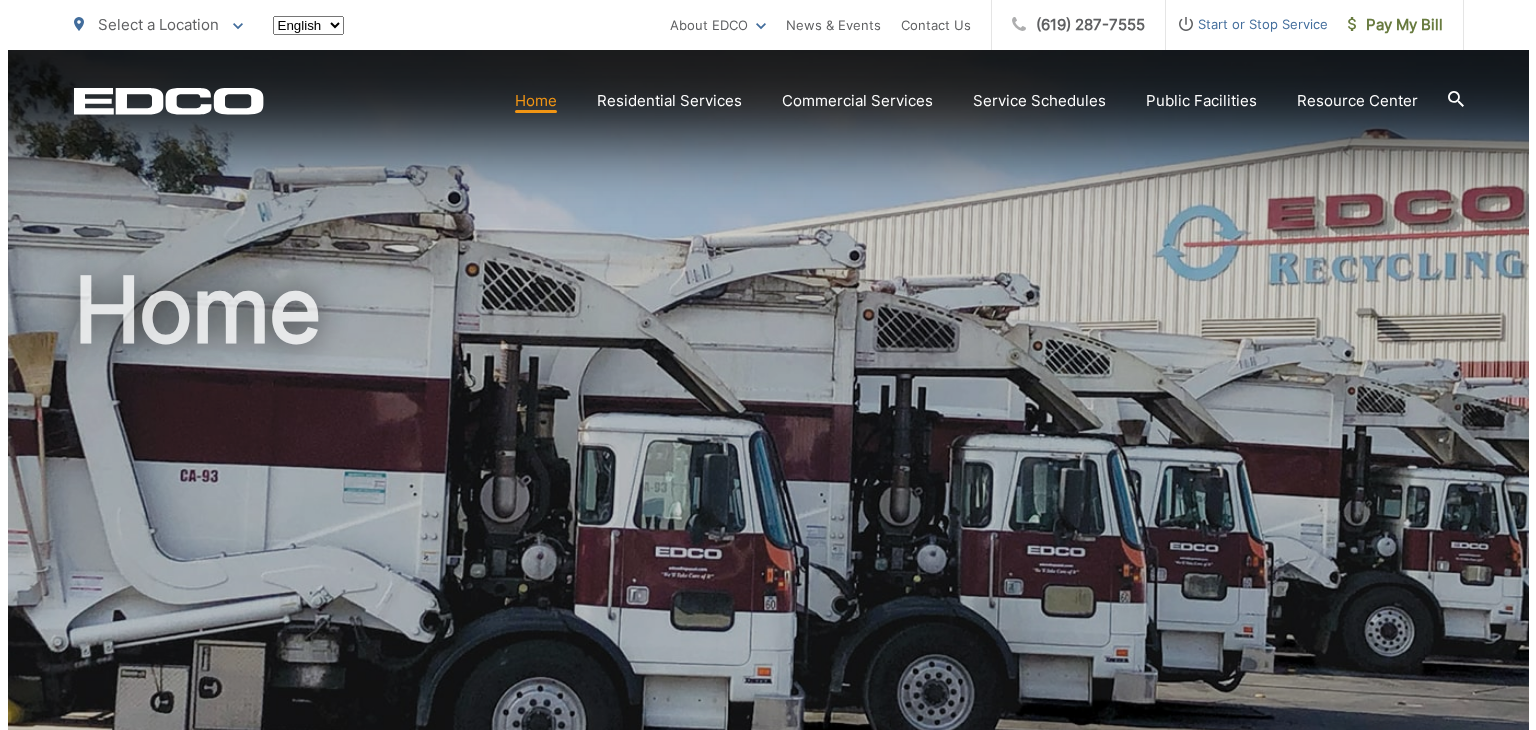 scroll, scrollTop: 0, scrollLeft: 0, axis: both 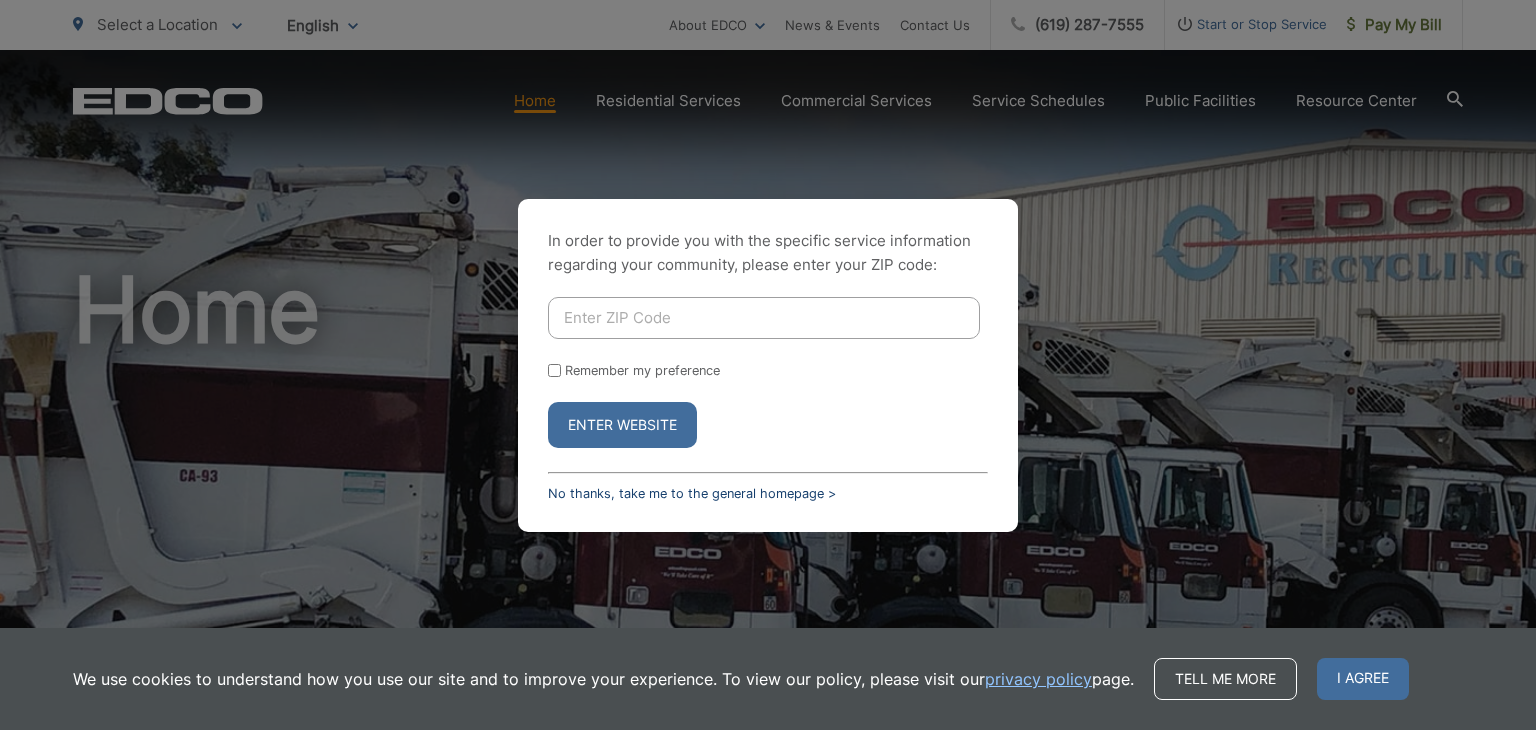 click on "No thanks, take me to the general homepage >" at bounding box center [692, 493] 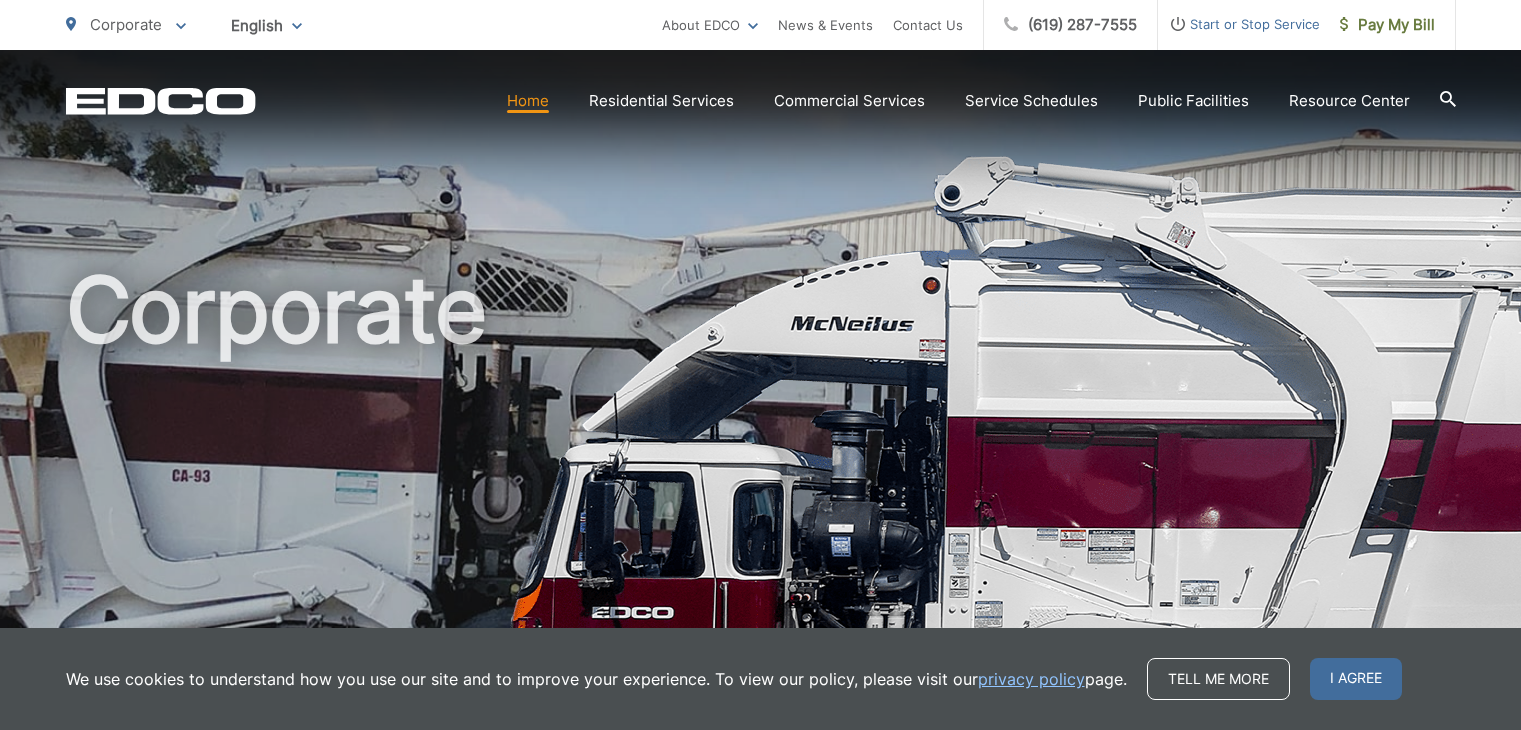 scroll, scrollTop: 0, scrollLeft: 0, axis: both 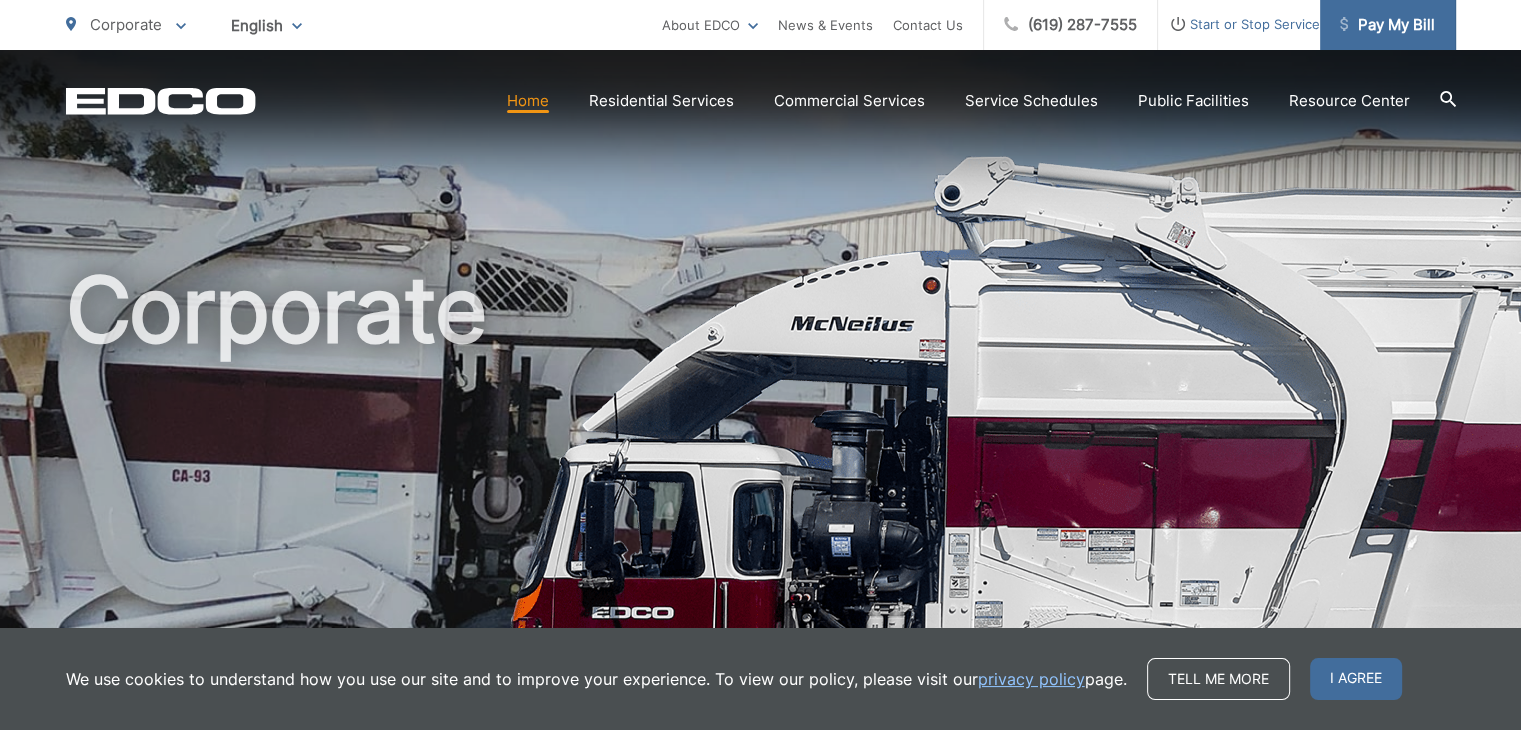 click on "Pay My Bill" at bounding box center [1387, 25] 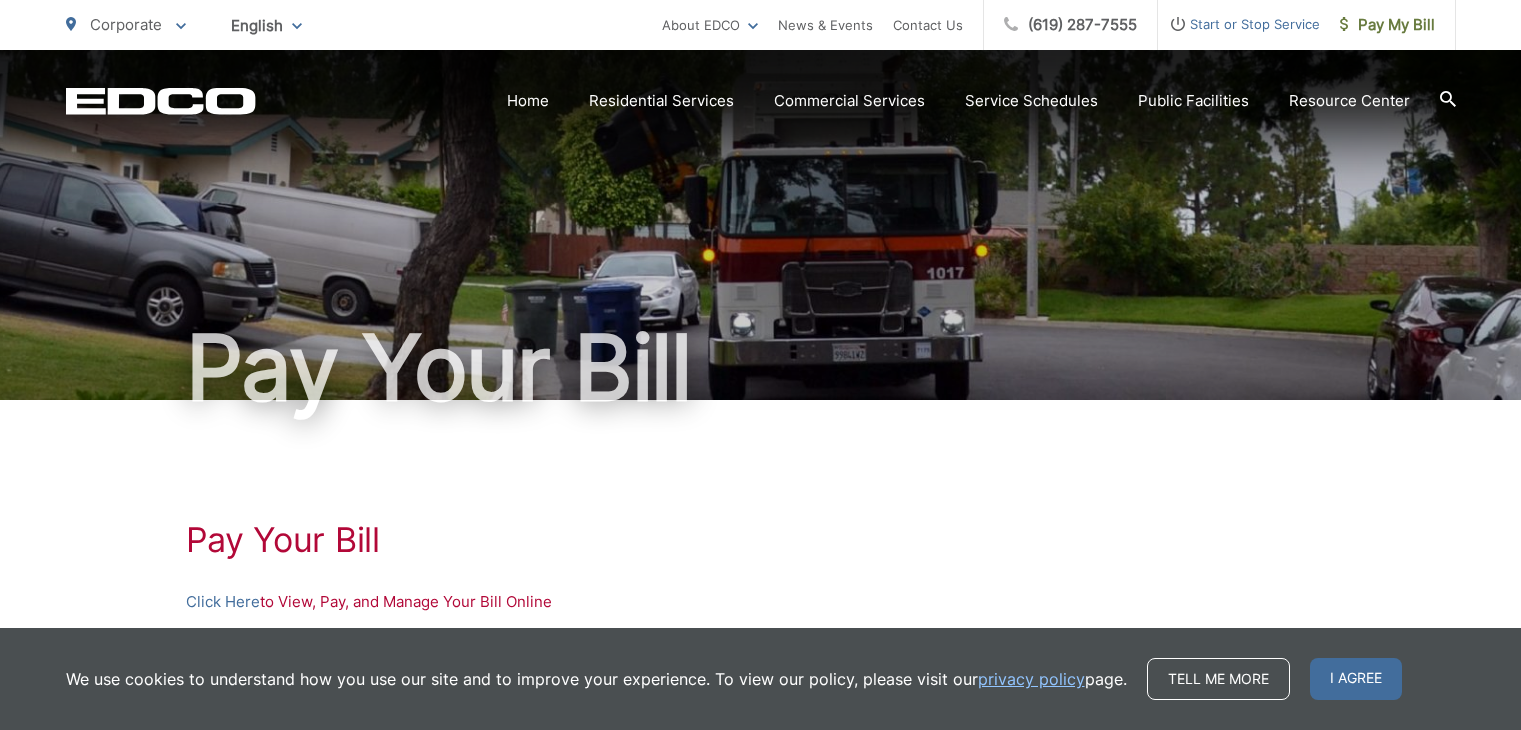 scroll, scrollTop: 0, scrollLeft: 0, axis: both 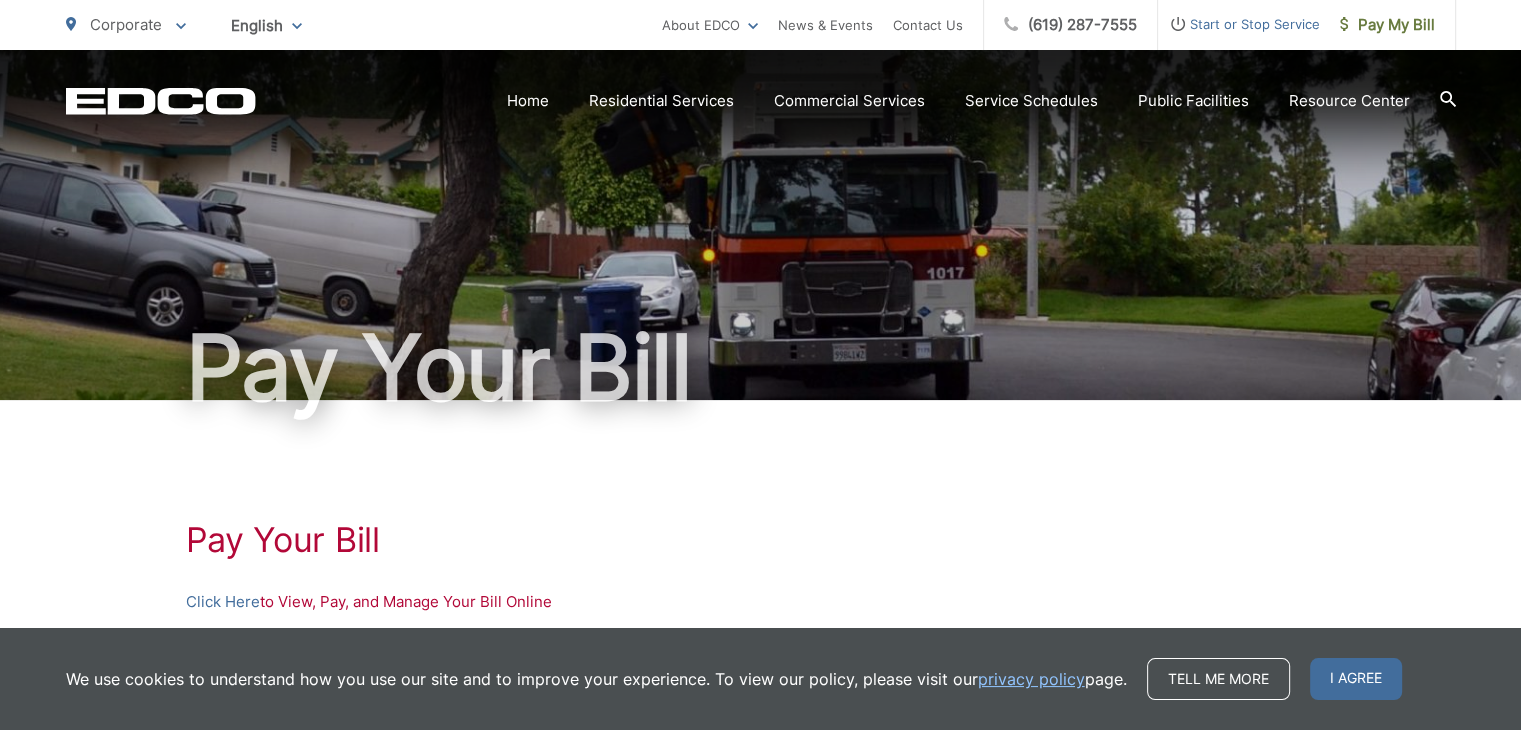 click on "Pay My Bill" at bounding box center [1387, 25] 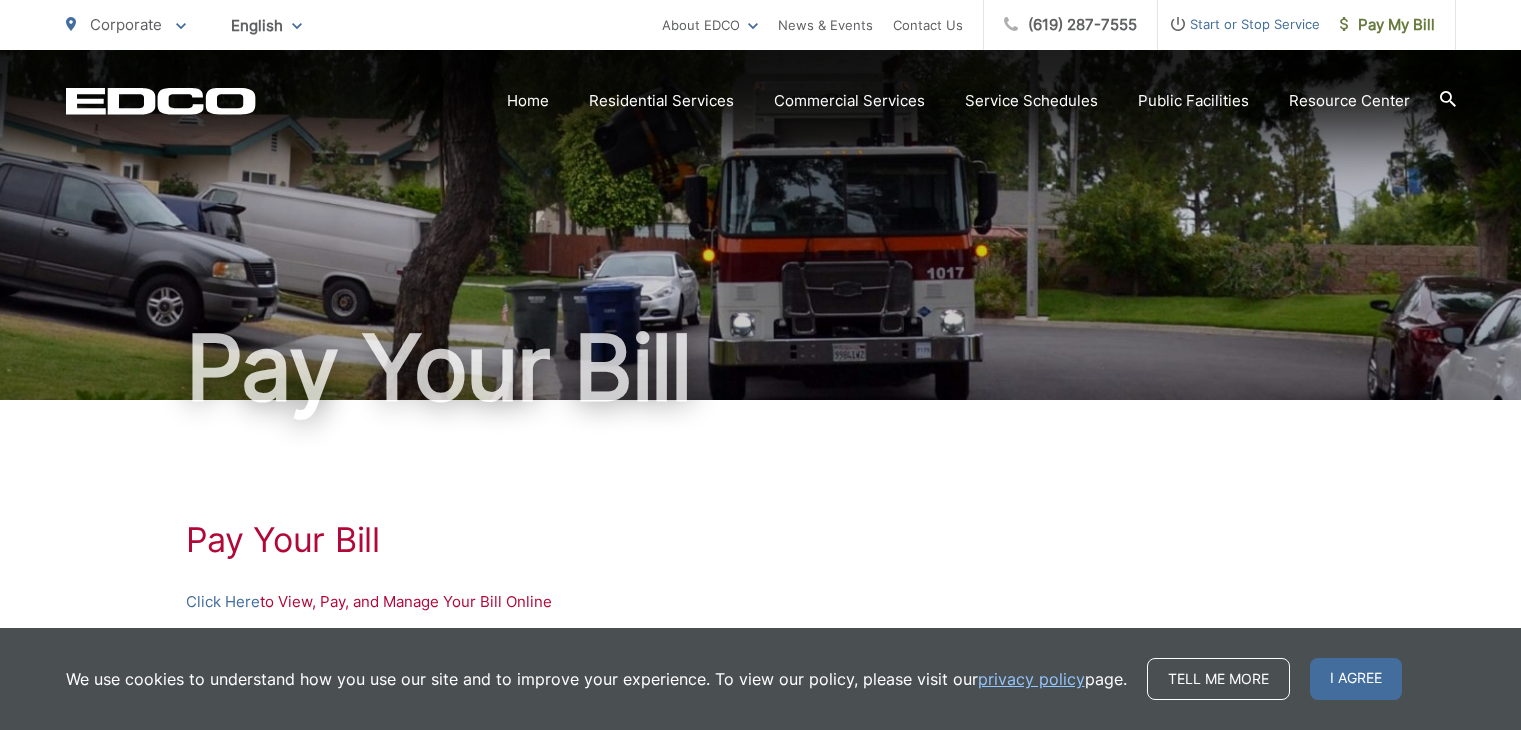 scroll, scrollTop: 0, scrollLeft: 0, axis: both 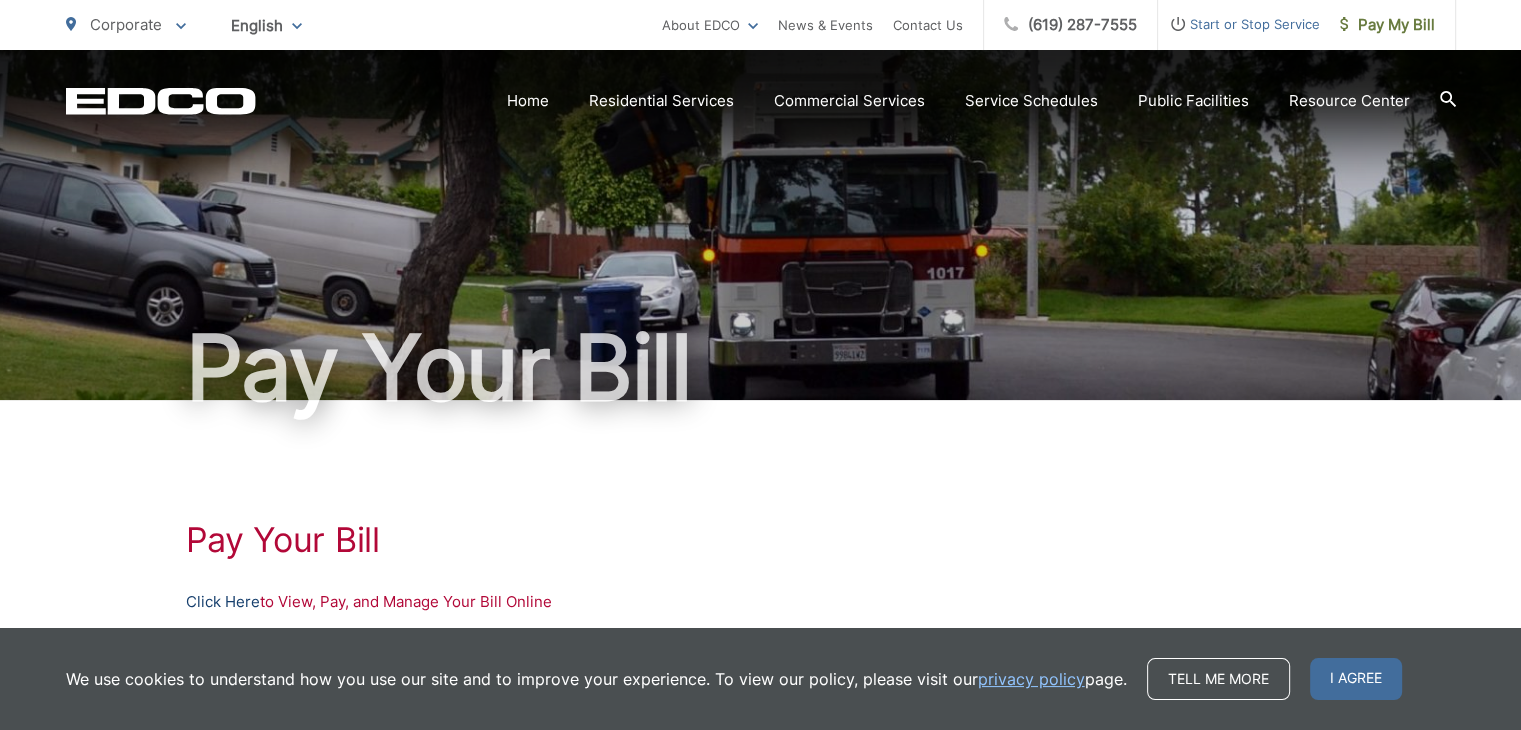 click on "Click Here" at bounding box center (223, 602) 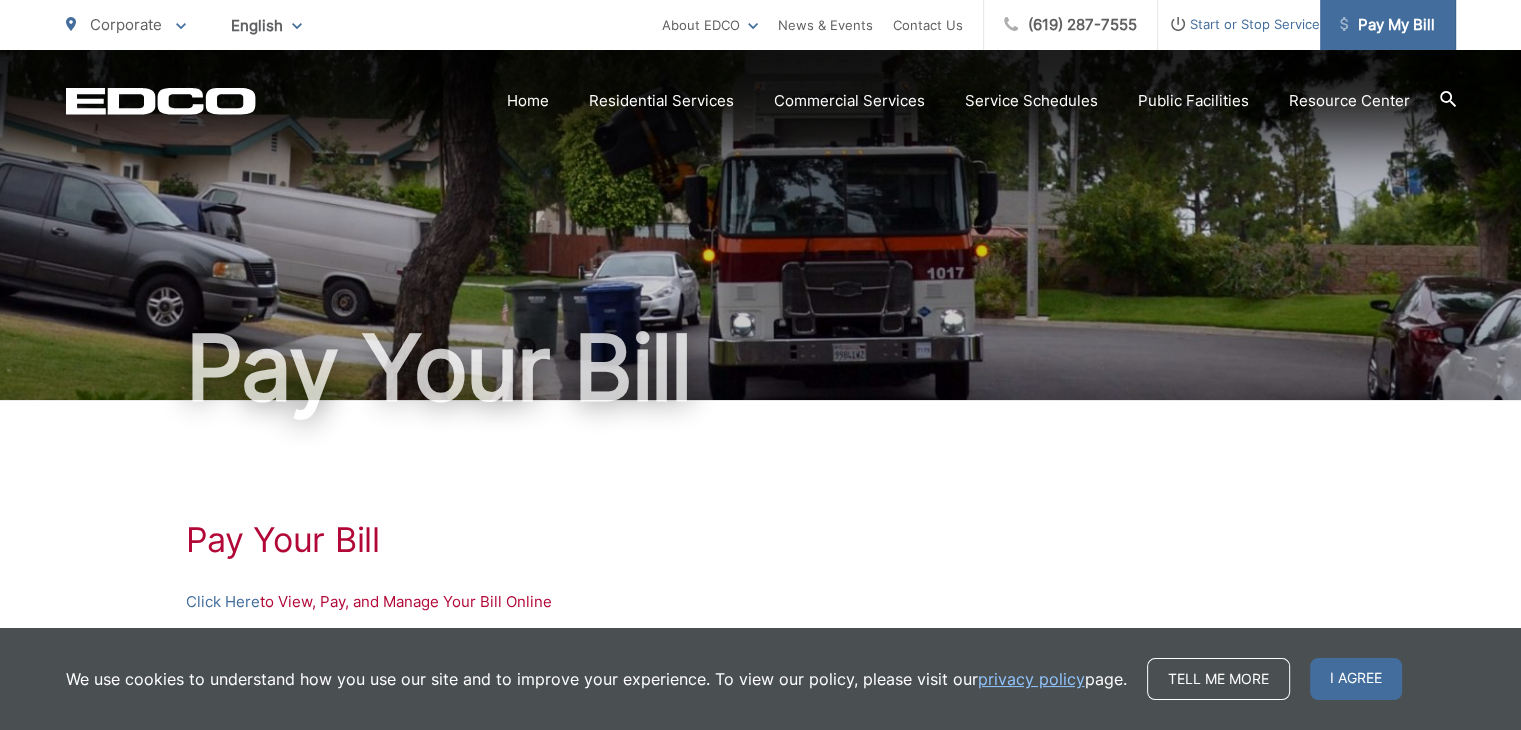 click on "Pay My Bill" at bounding box center [1387, 25] 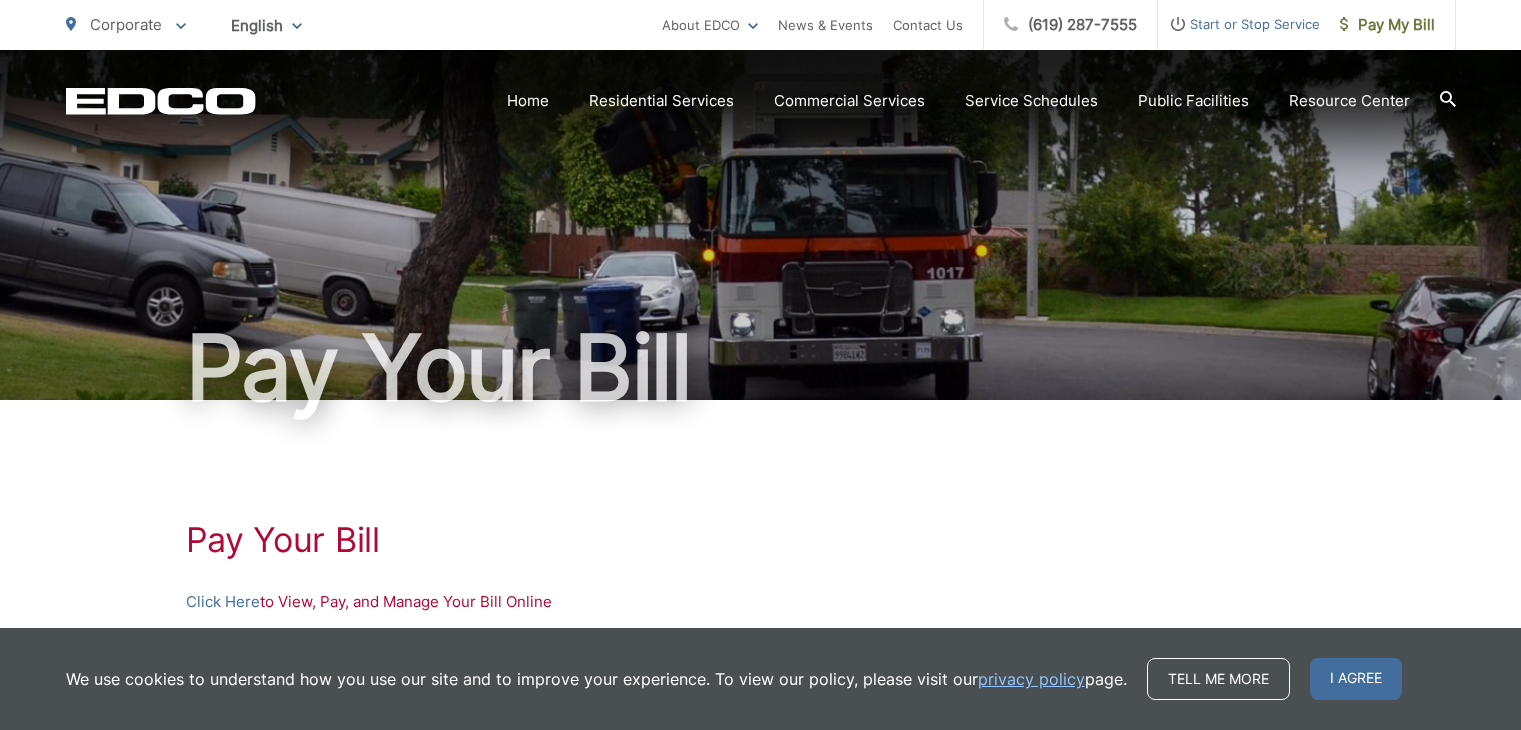 scroll, scrollTop: 0, scrollLeft: 0, axis: both 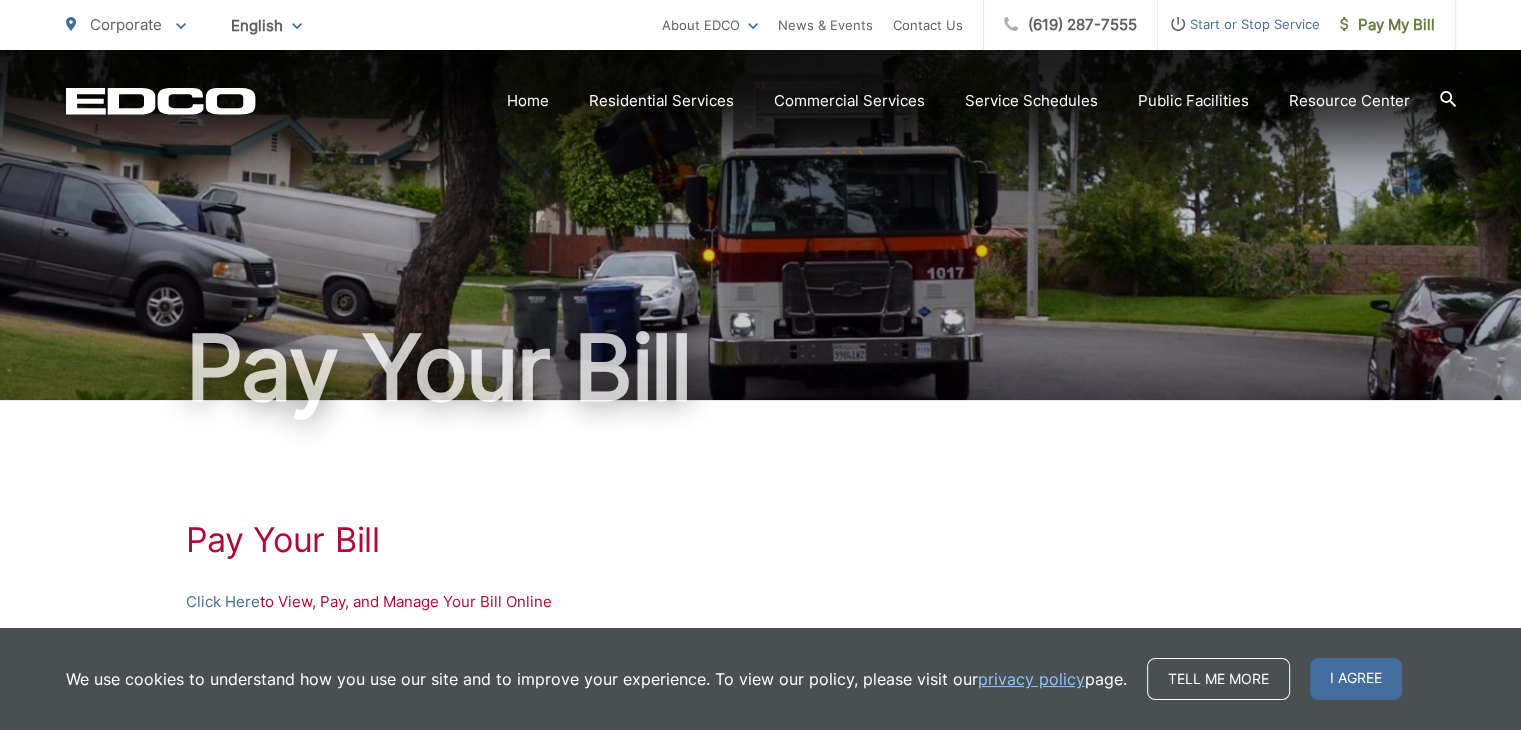click on "Pay My Bill" at bounding box center (1387, 25) 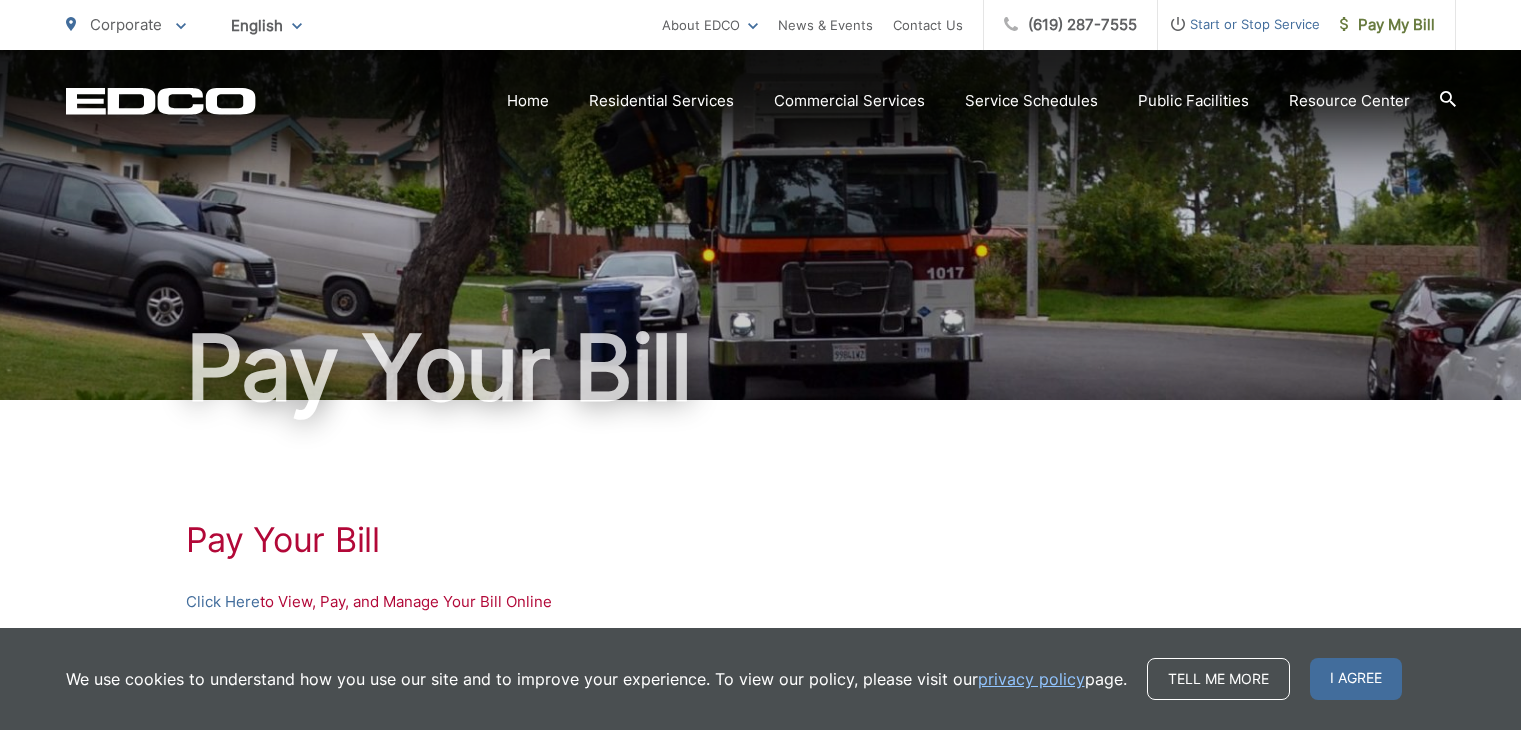 scroll, scrollTop: 0, scrollLeft: 0, axis: both 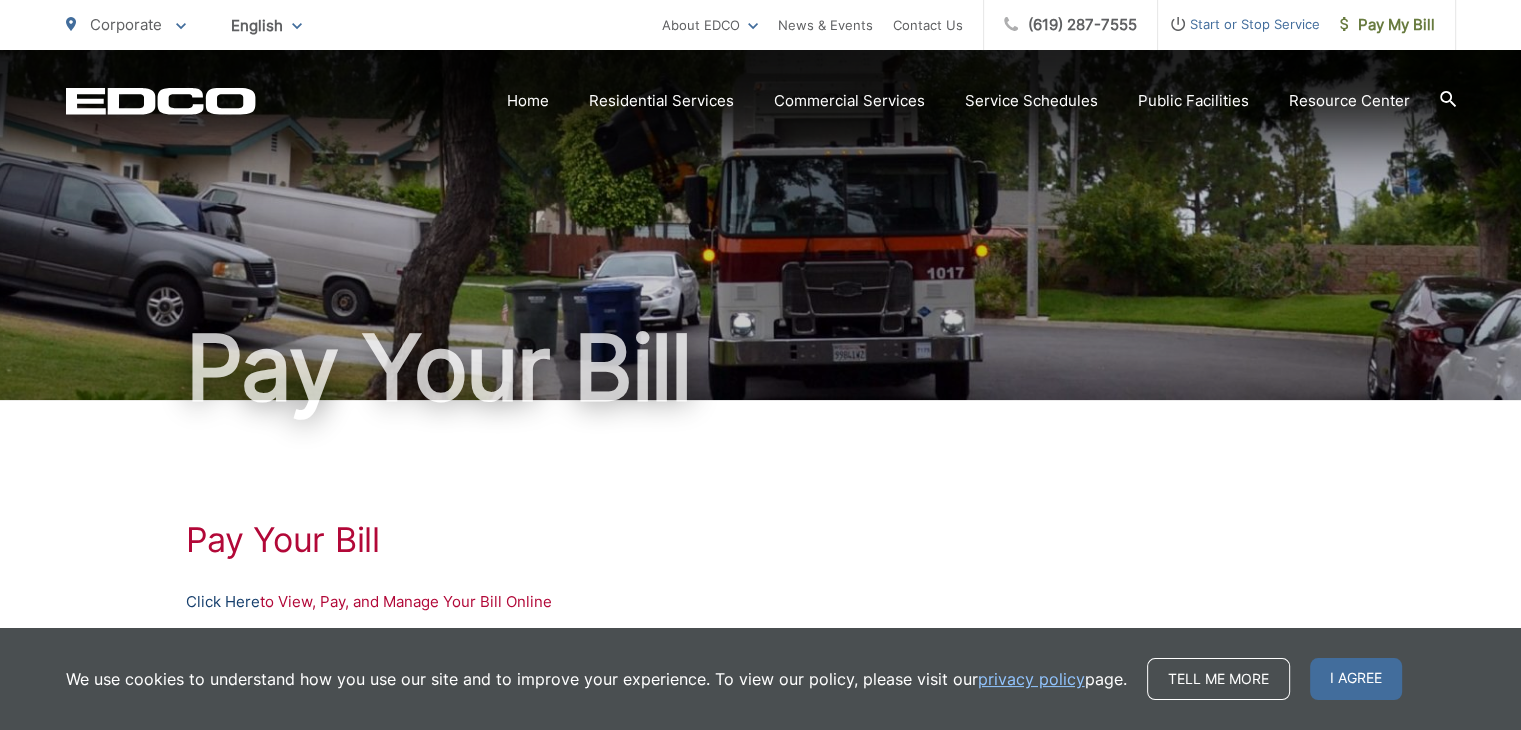 click on "Click Here" at bounding box center [223, 602] 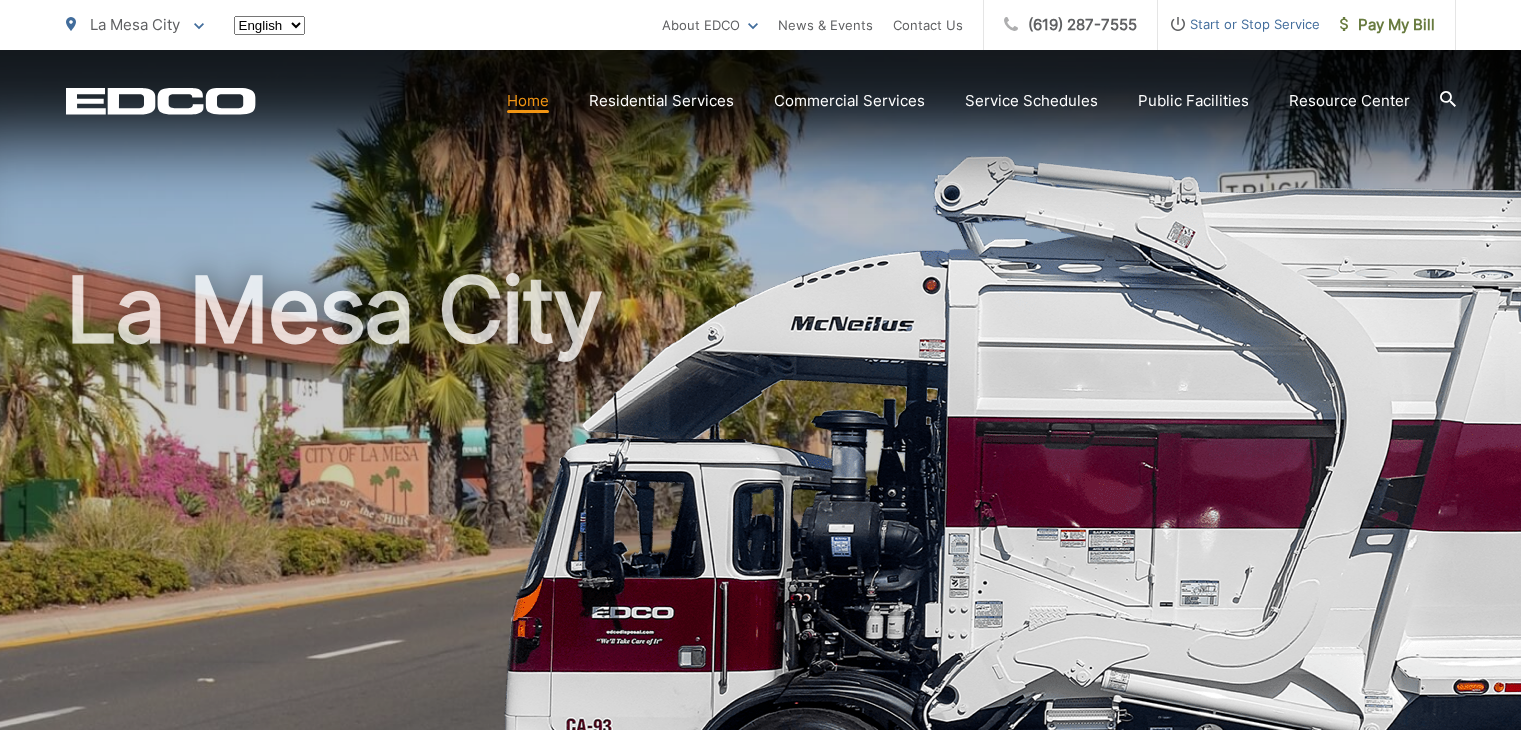 scroll, scrollTop: 0, scrollLeft: 0, axis: both 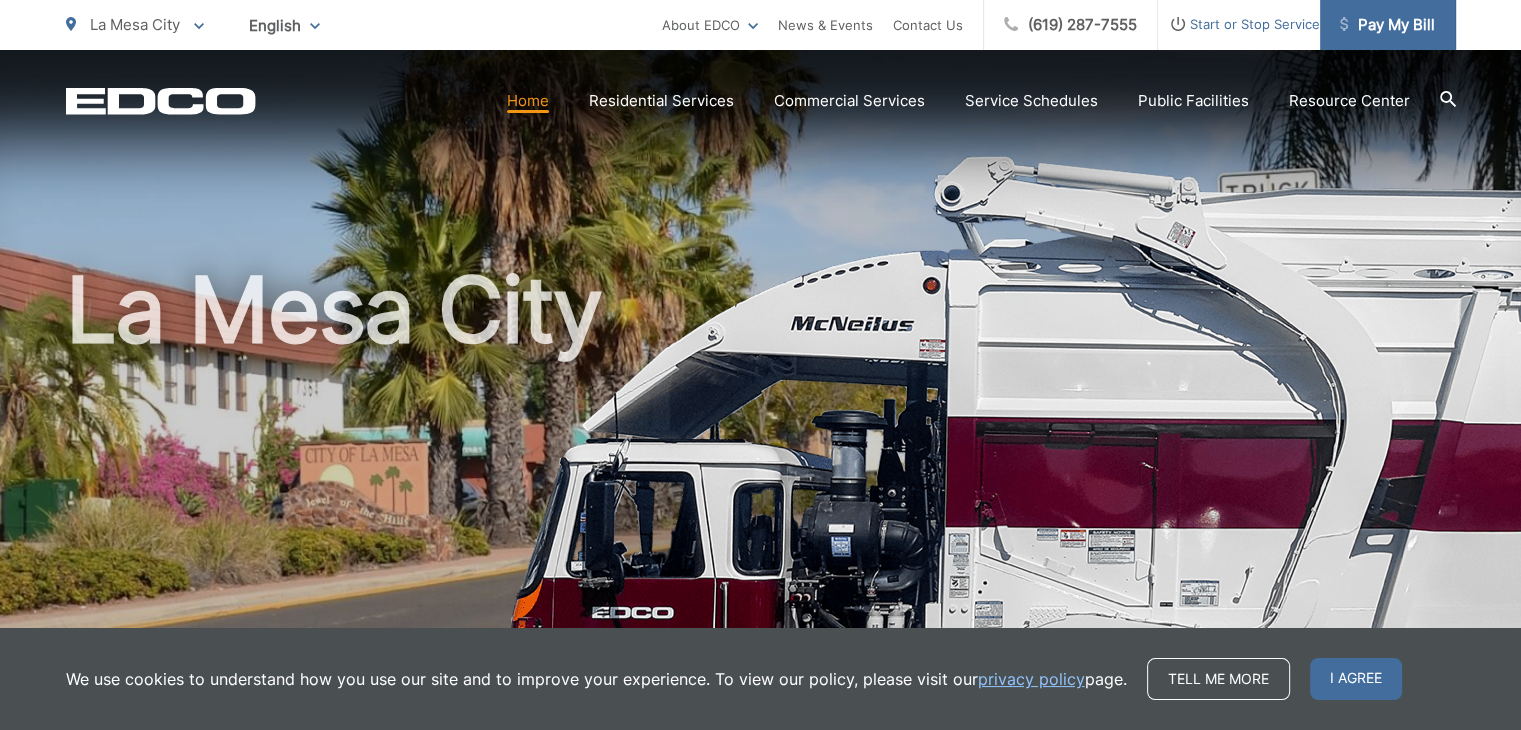 click on "Pay My Bill" at bounding box center [1387, 25] 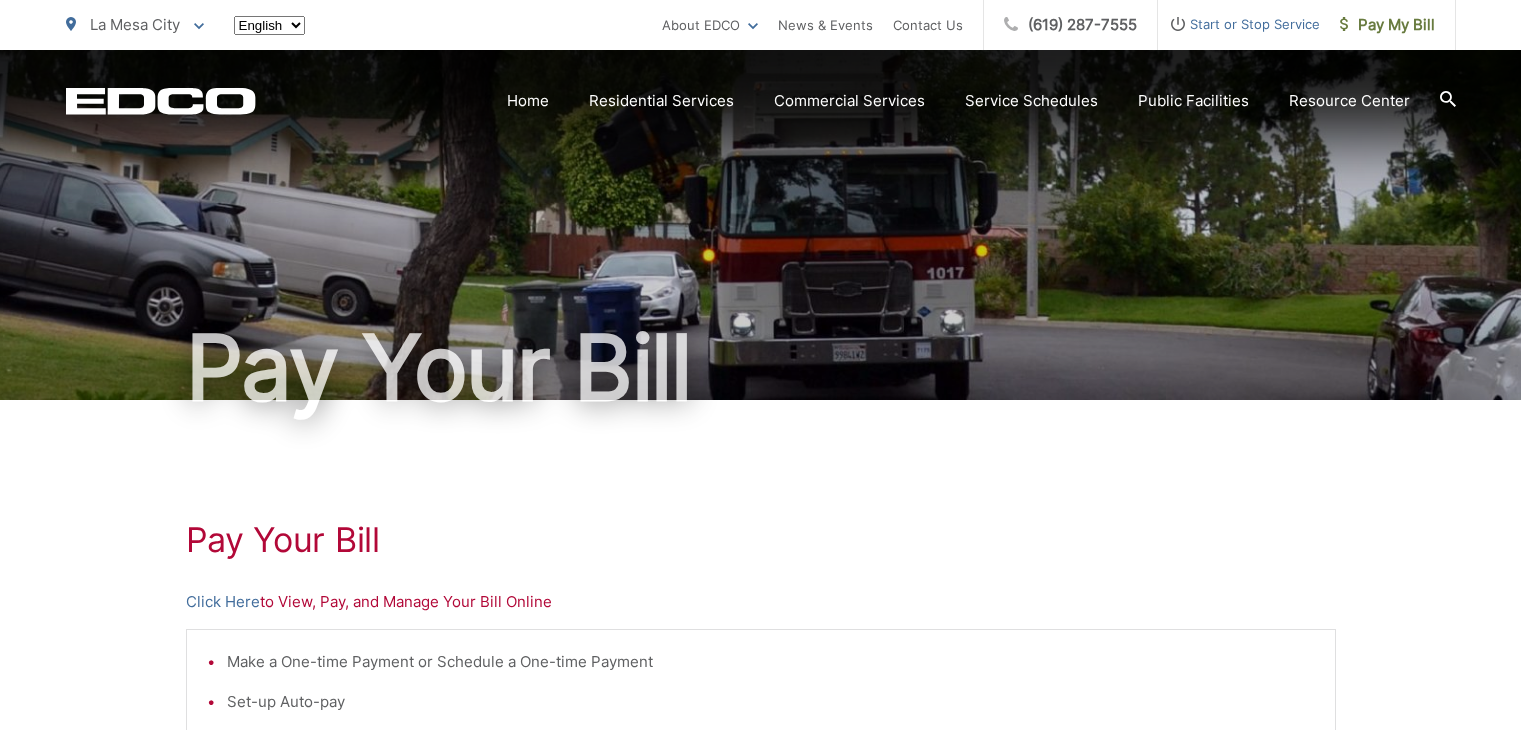 scroll, scrollTop: 0, scrollLeft: 0, axis: both 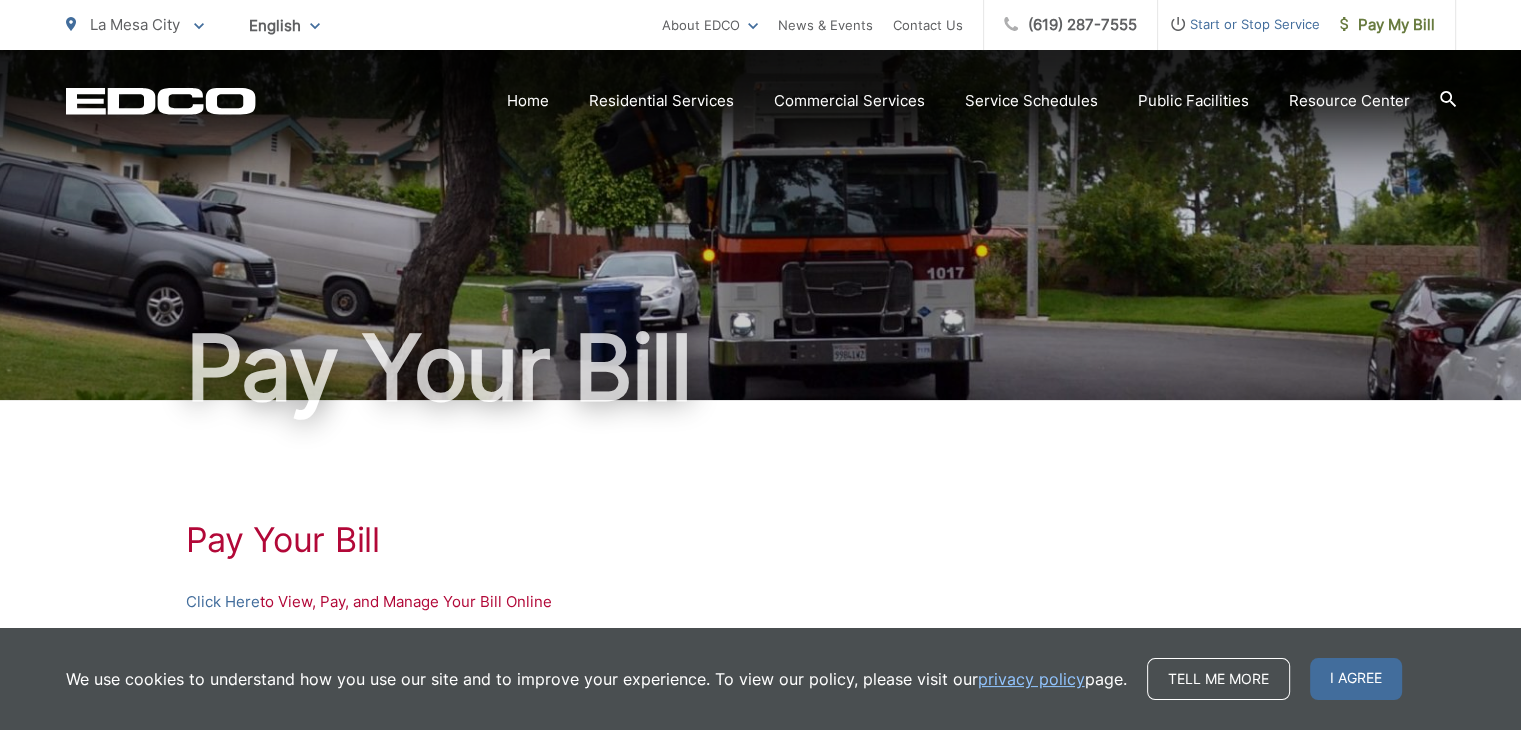 click on "Click Here" at bounding box center (223, 602) 